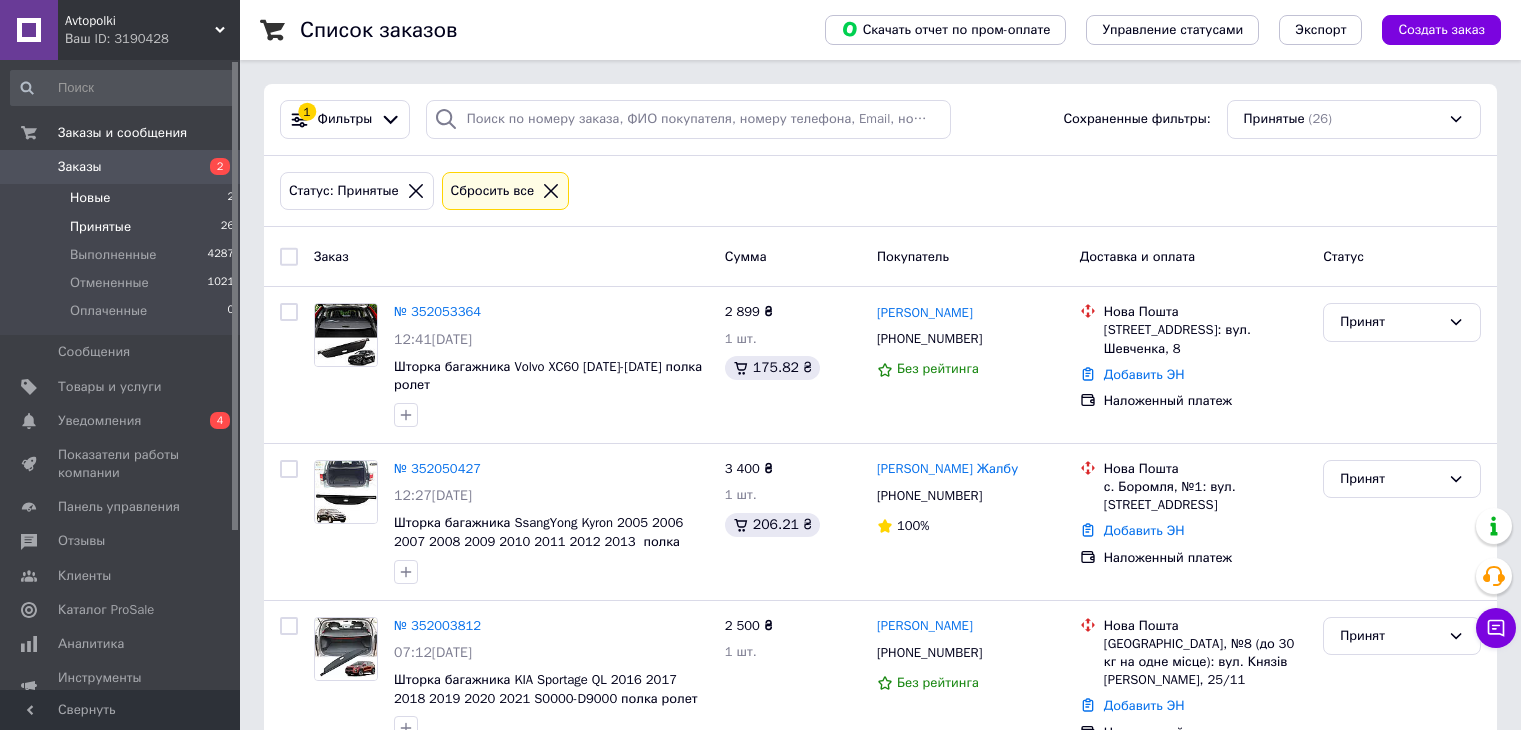 scroll, scrollTop: 300, scrollLeft: 0, axis: vertical 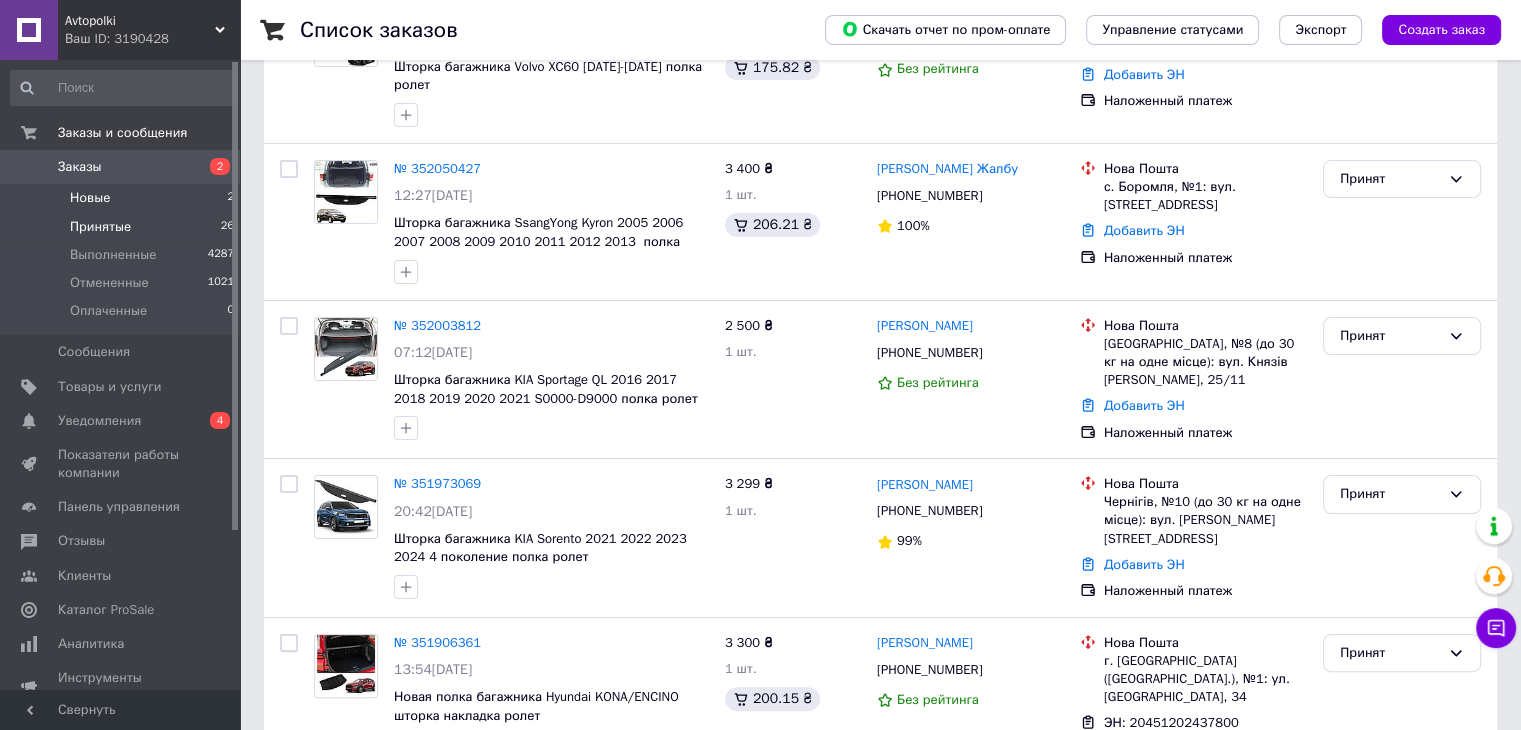 click on "Новые 2" at bounding box center [123, 198] 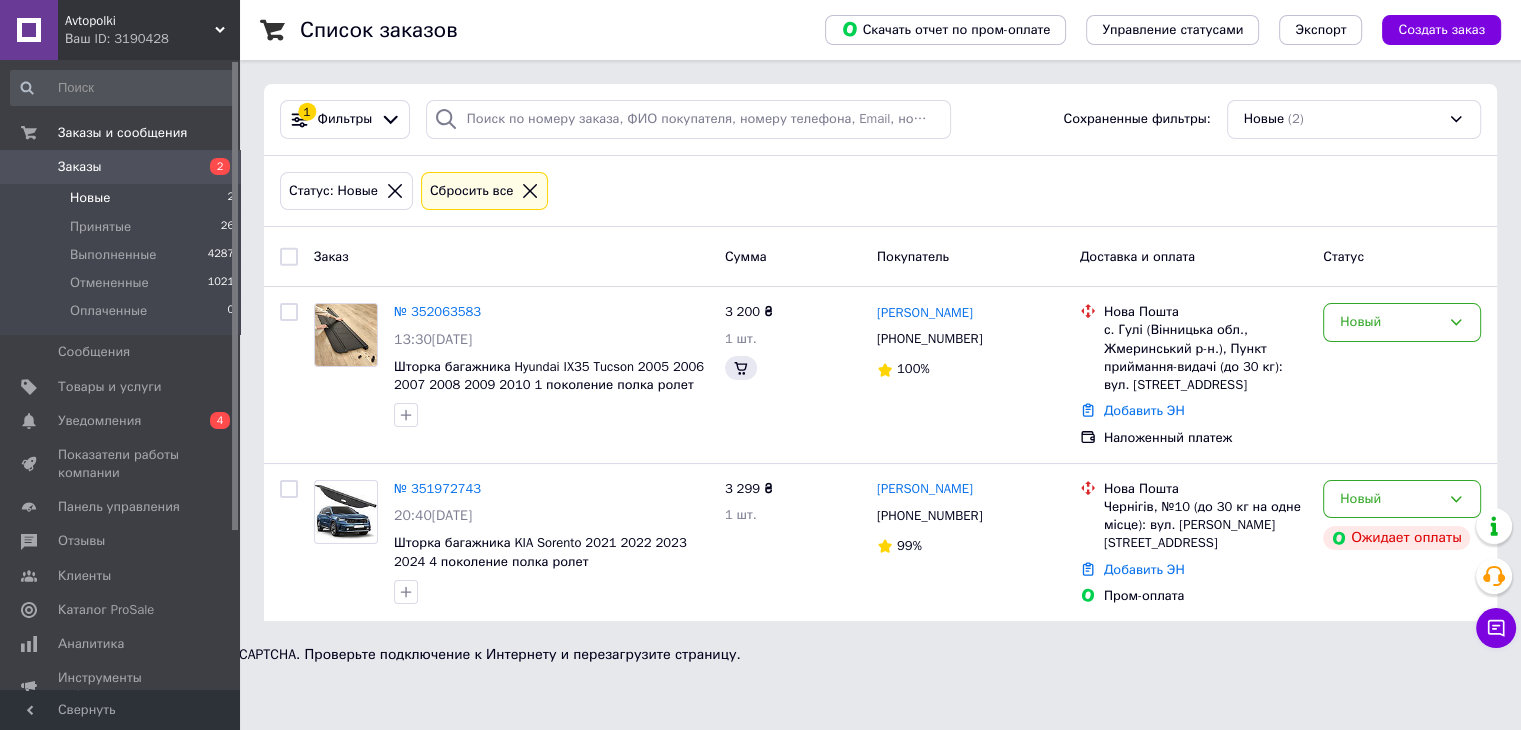 scroll, scrollTop: 0, scrollLeft: 0, axis: both 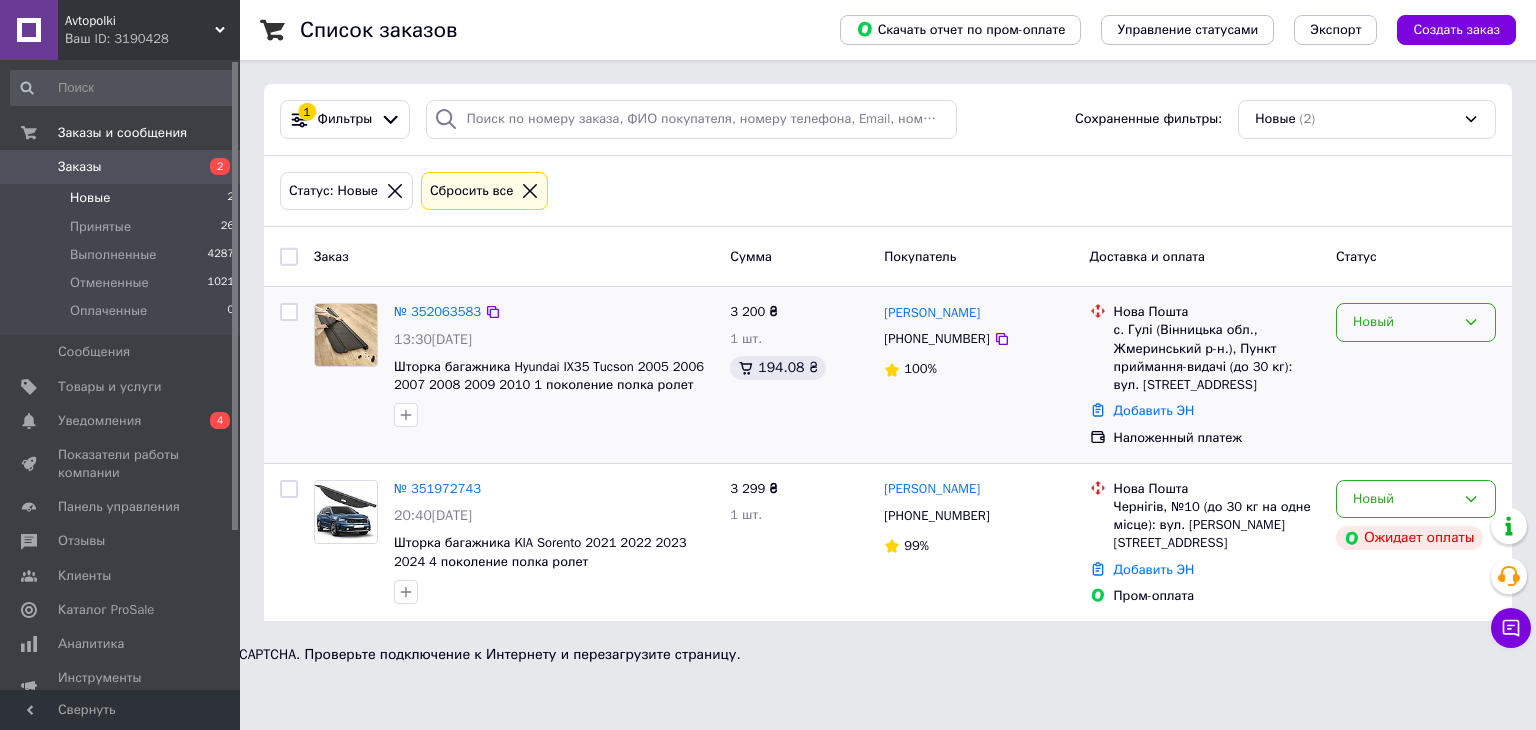 click on "Новый" at bounding box center (1404, 322) 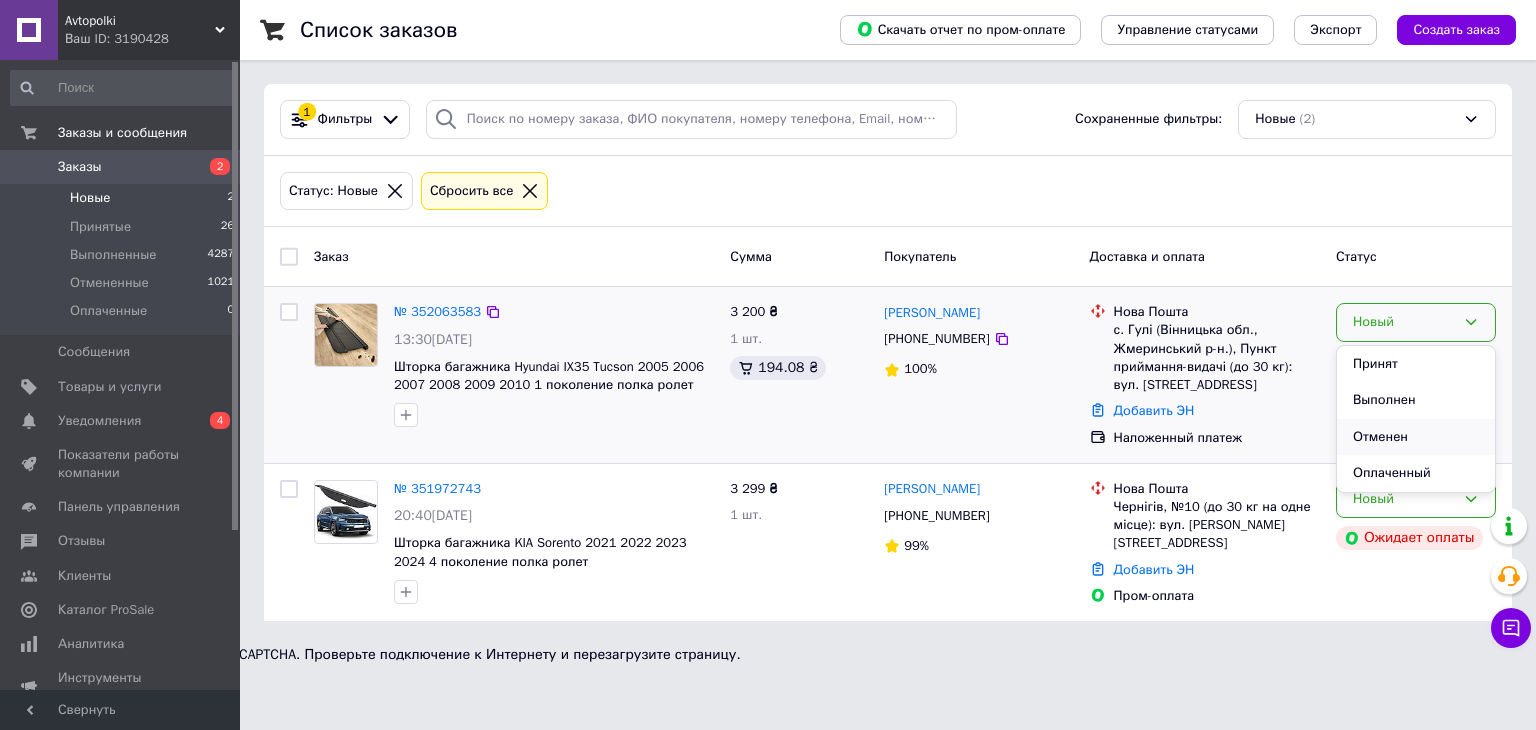 click on "Отменен" at bounding box center [1416, 437] 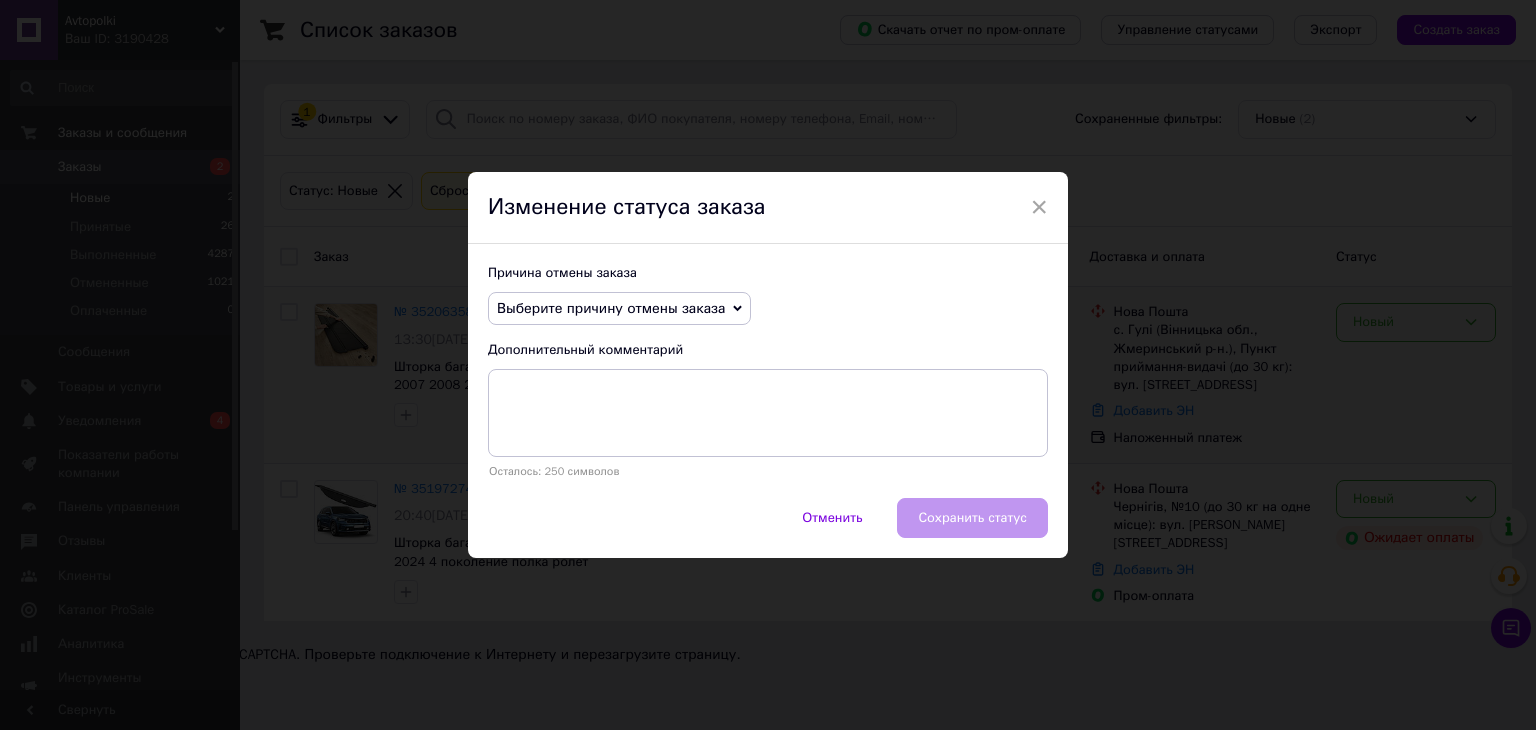 click on "Выберите причину отмены заказа" at bounding box center (611, 308) 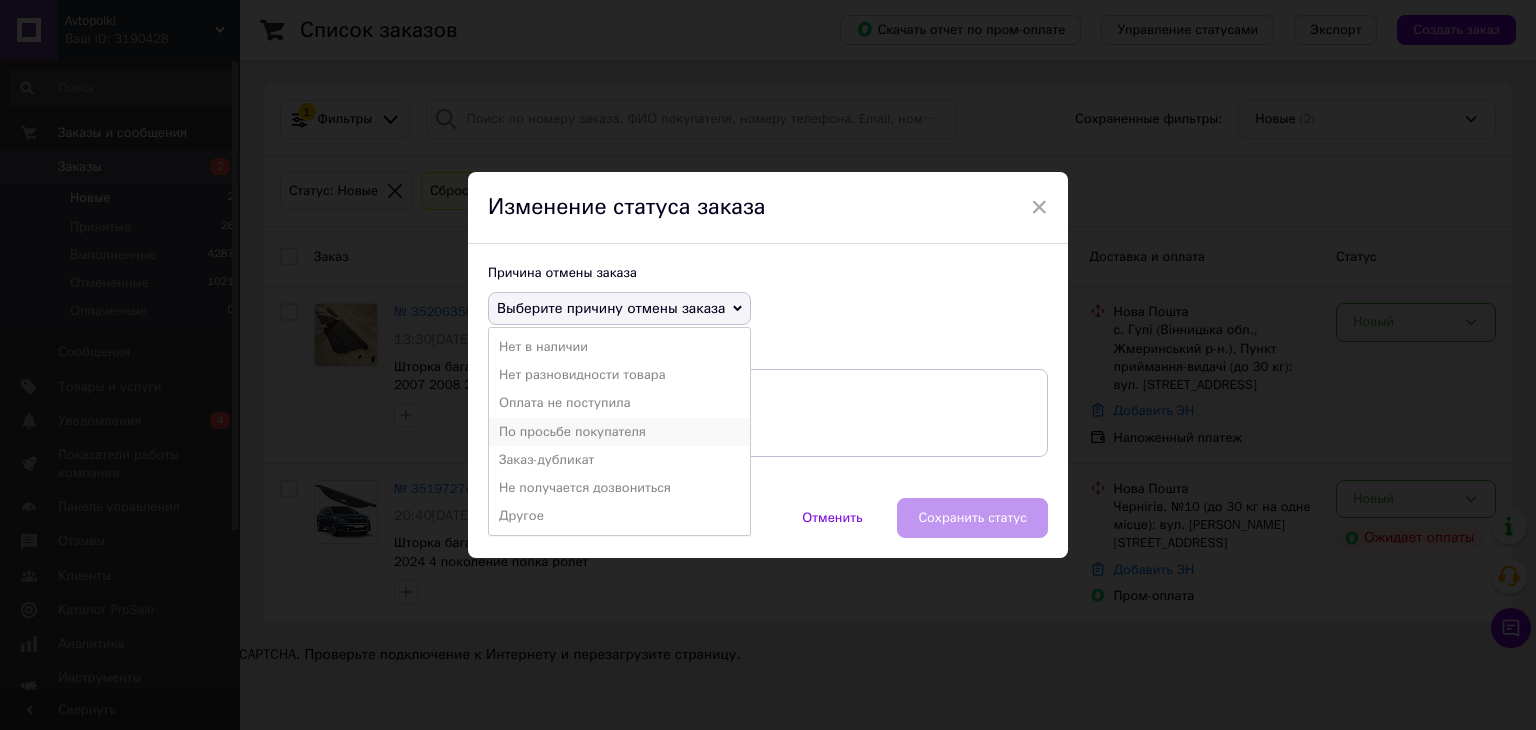 click on "По просьбе покупателя" at bounding box center (619, 432) 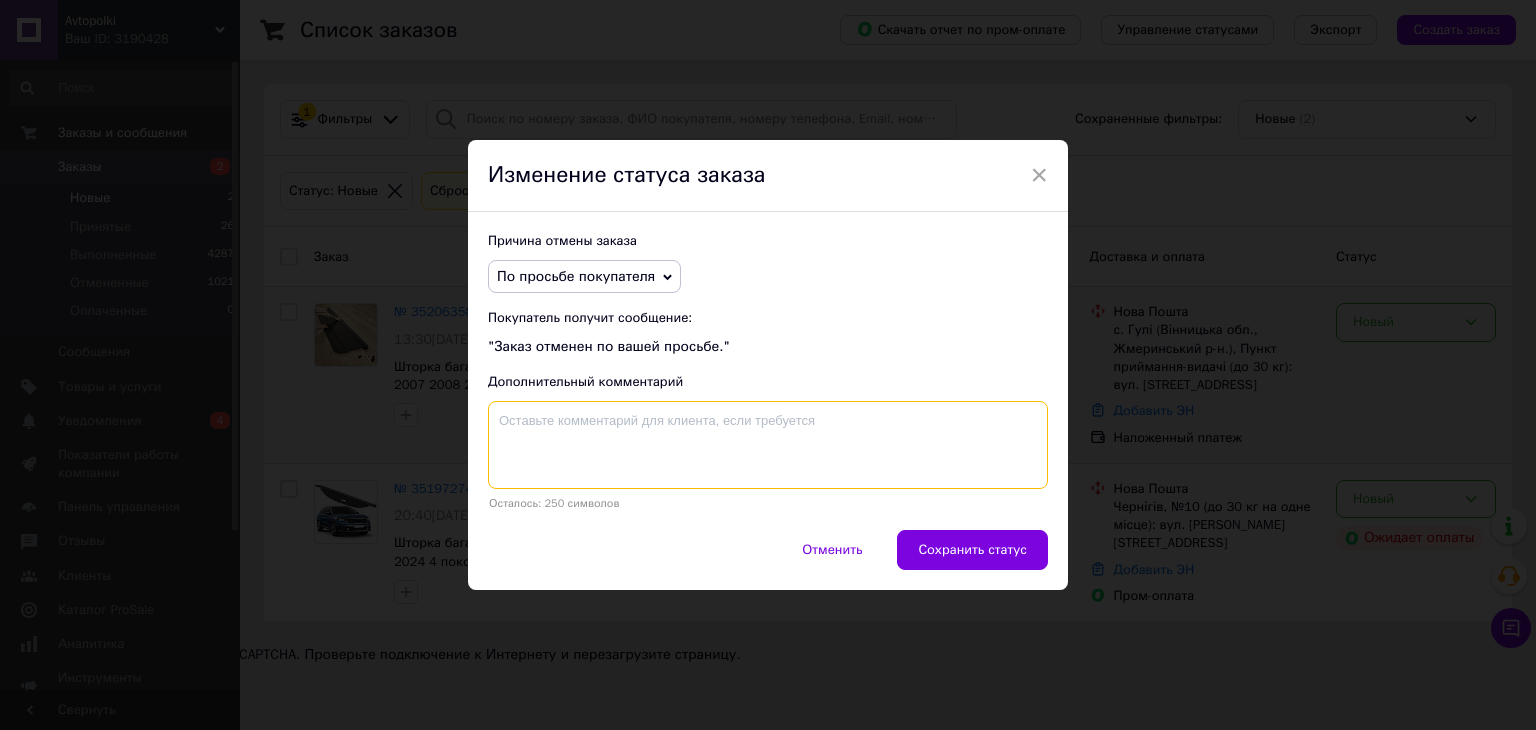 click at bounding box center (768, 445) 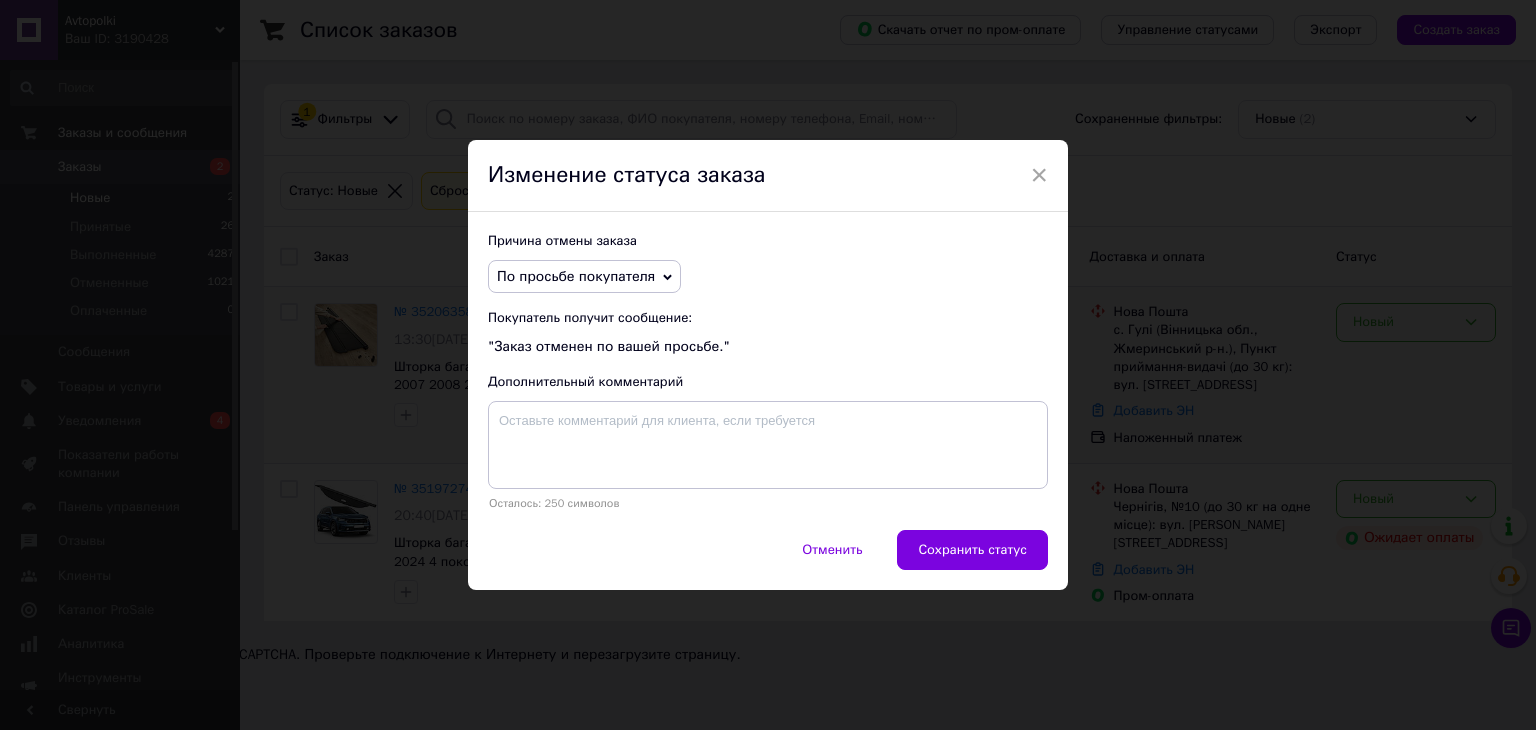 click on "Изменение статуса заказа" at bounding box center (768, 176) 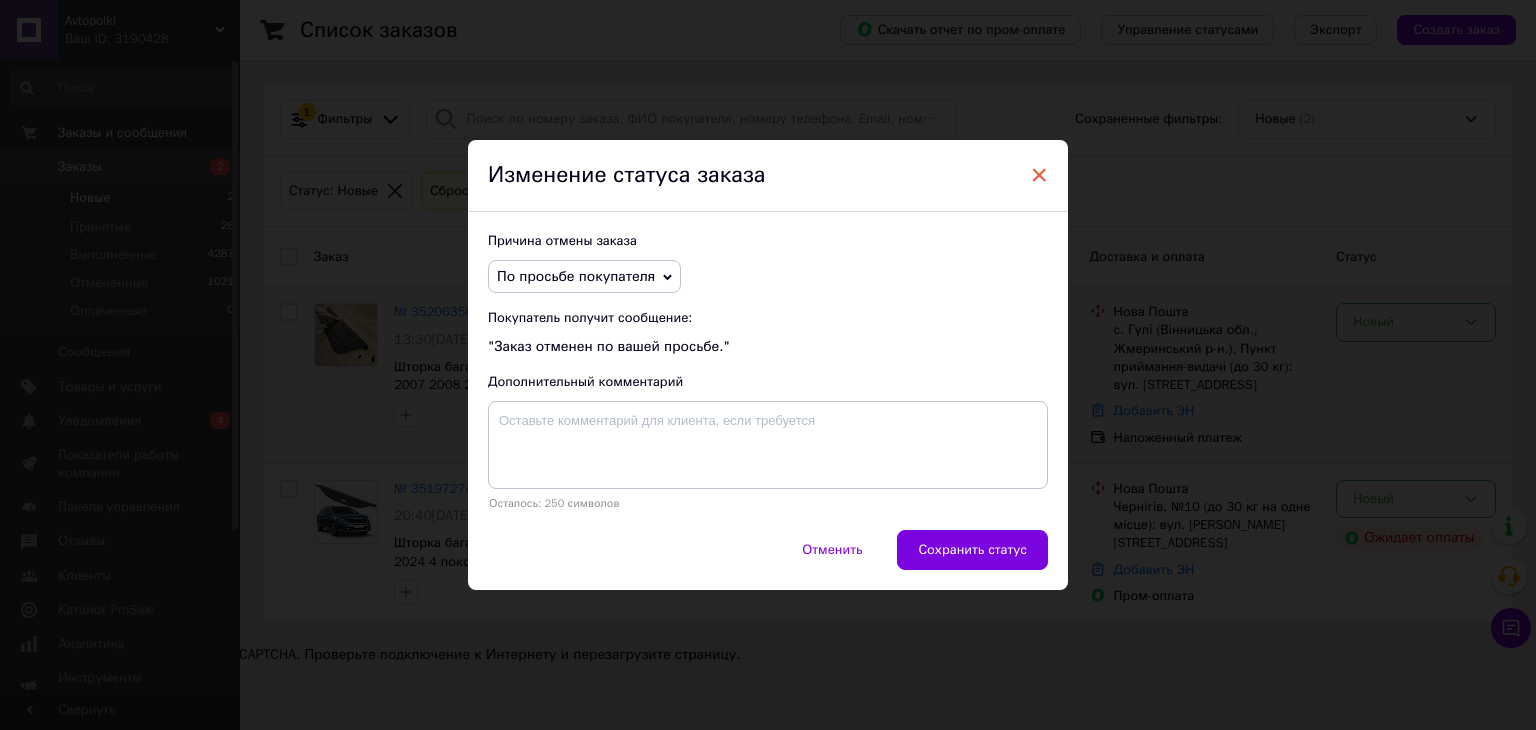 click on "×" at bounding box center [1039, 175] 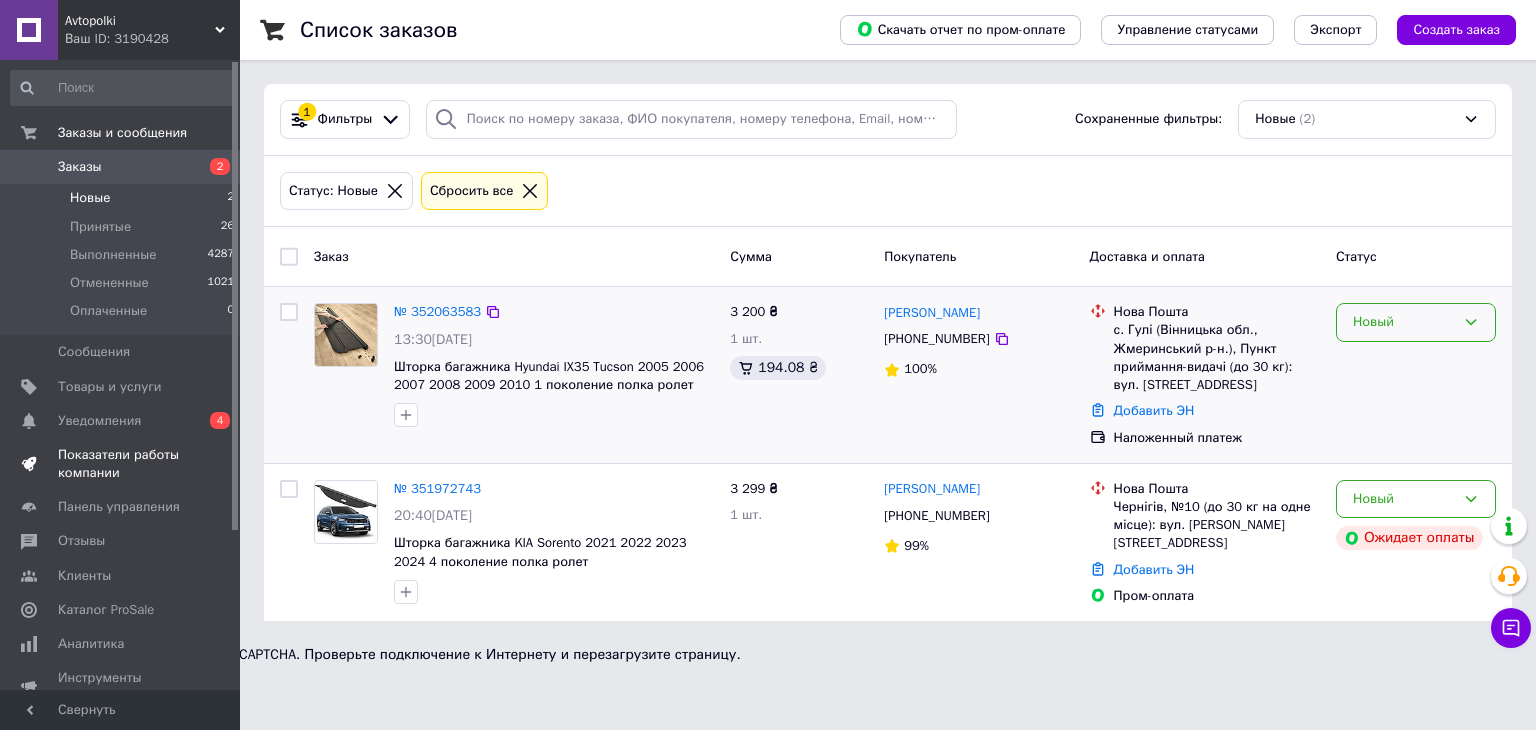 click on "Показатели работы компании" at bounding box center [121, 464] 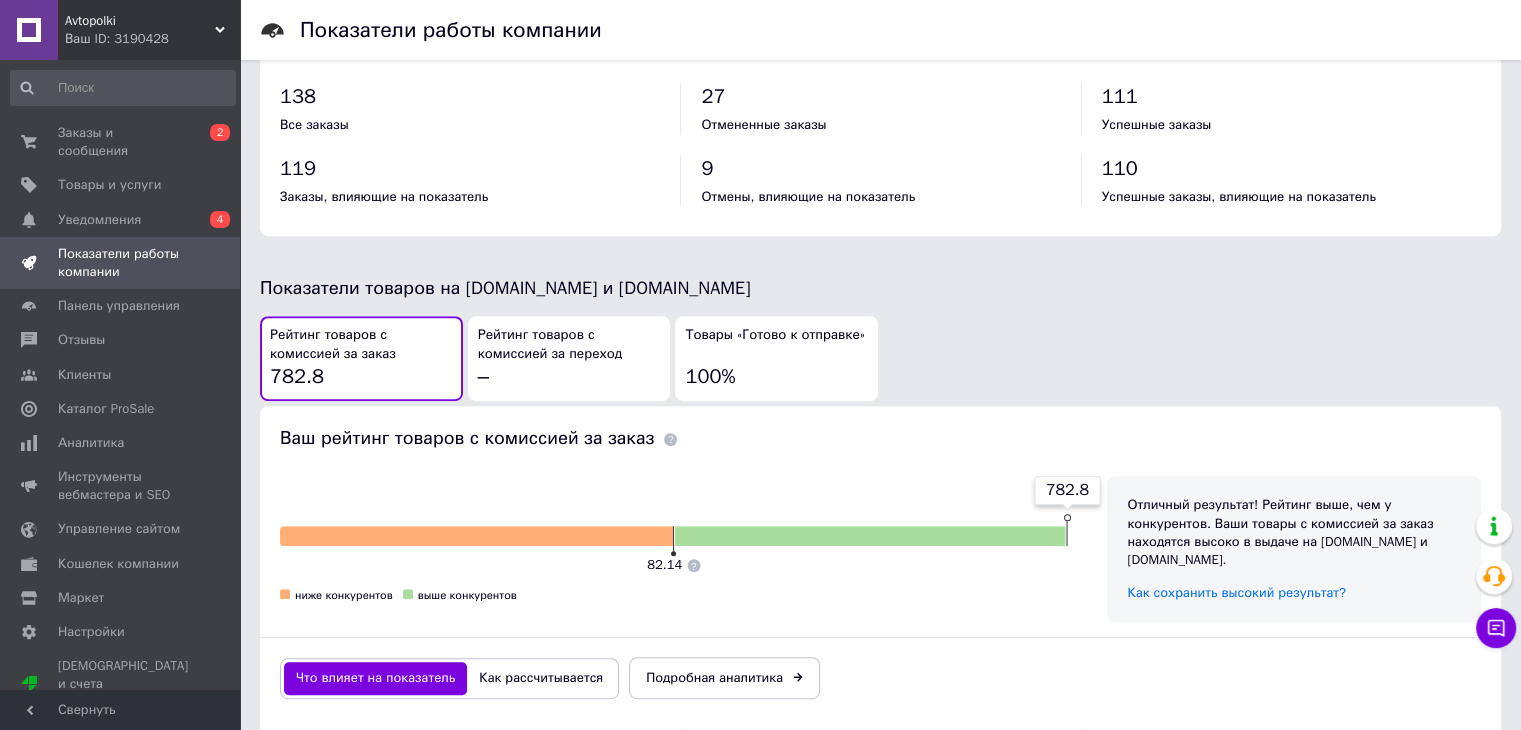 scroll, scrollTop: 660, scrollLeft: 0, axis: vertical 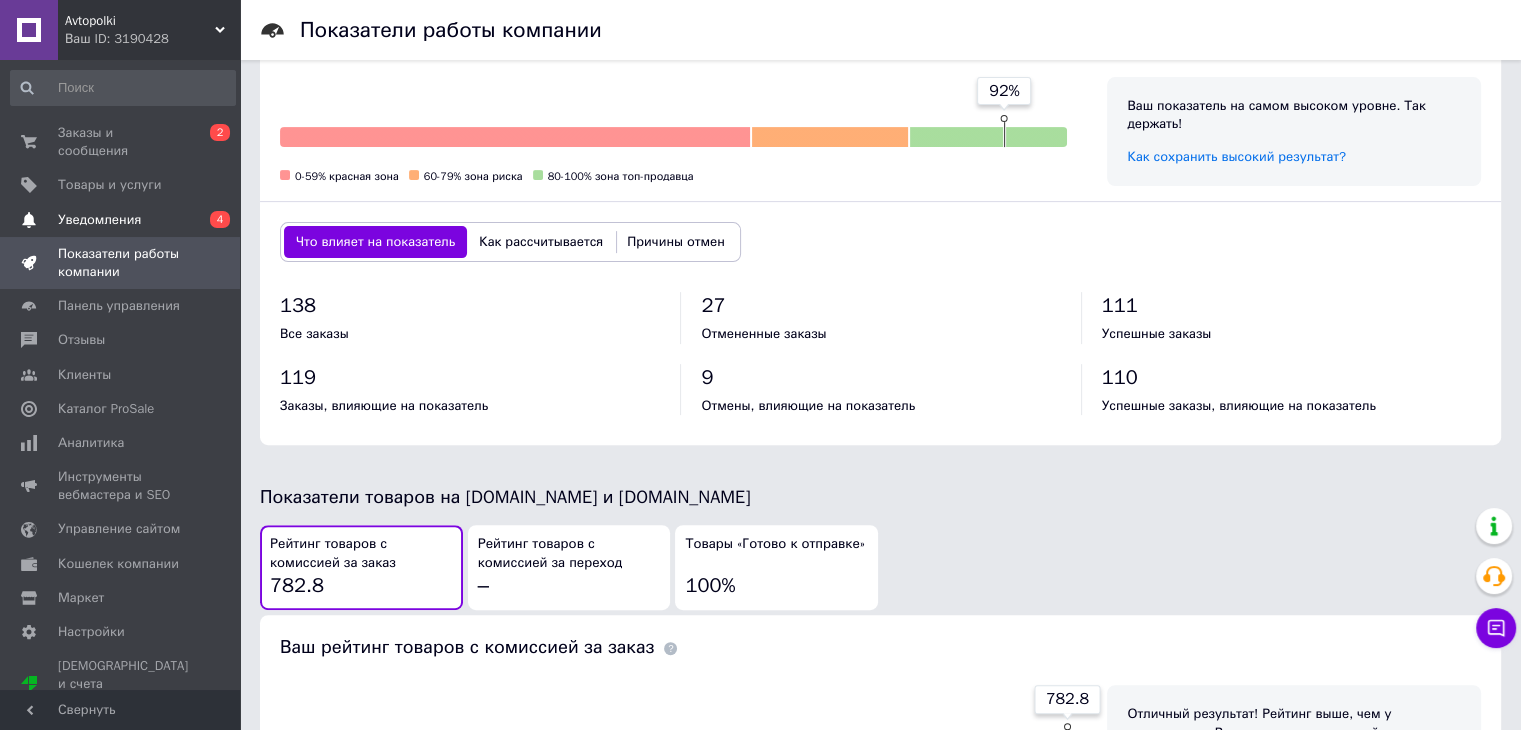 click on "Уведомления 0 4" at bounding box center (123, 220) 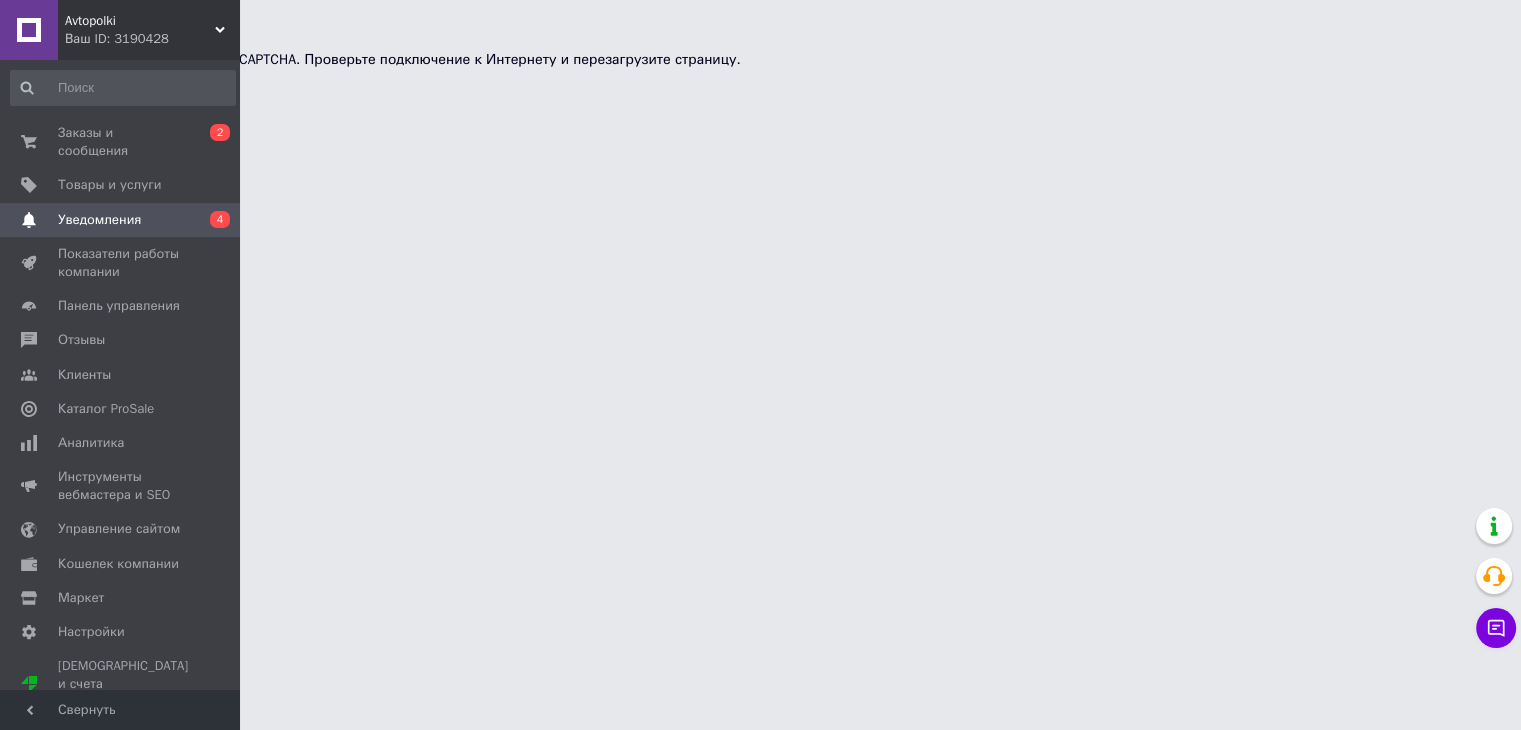 scroll, scrollTop: 0, scrollLeft: 0, axis: both 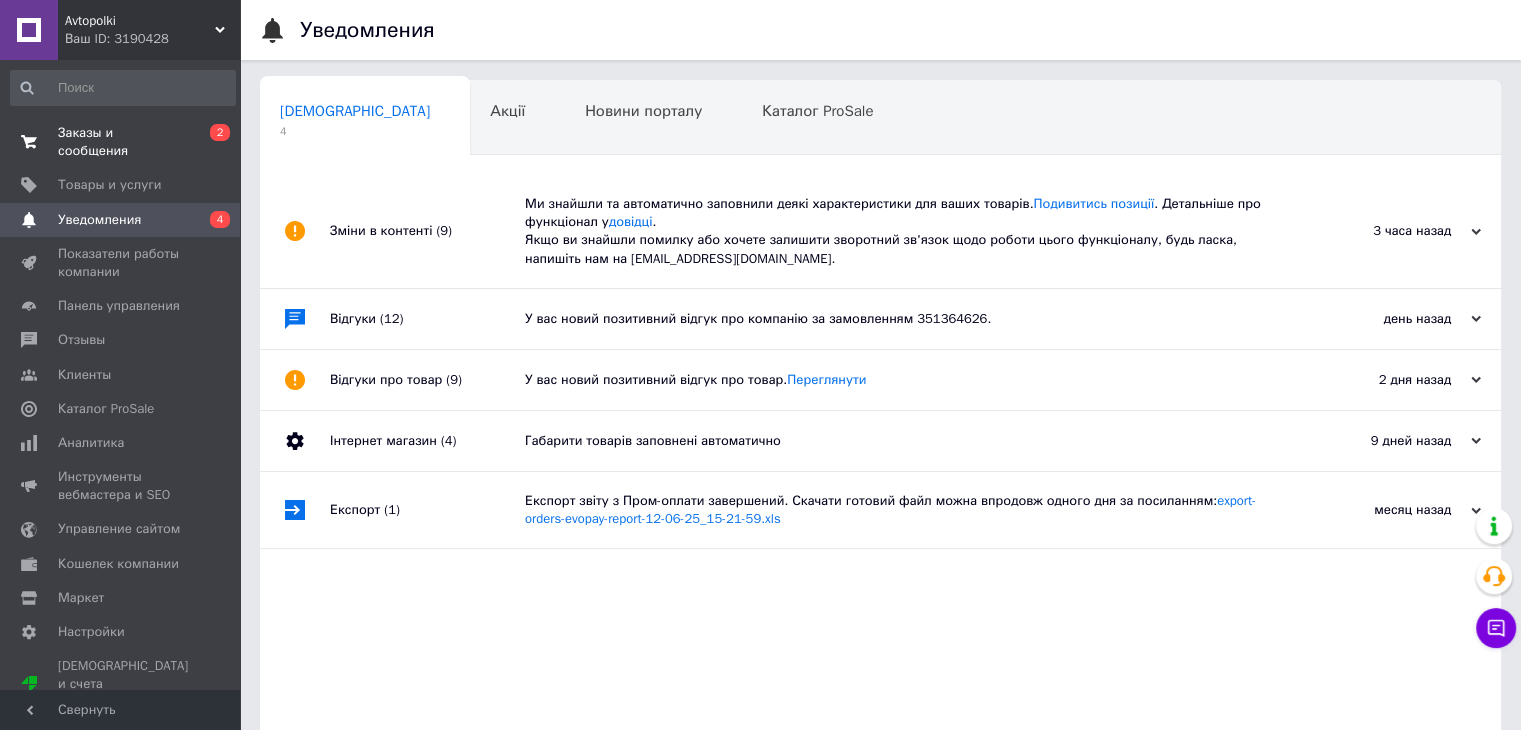 click on "Заказы и сообщения" at bounding box center [121, 142] 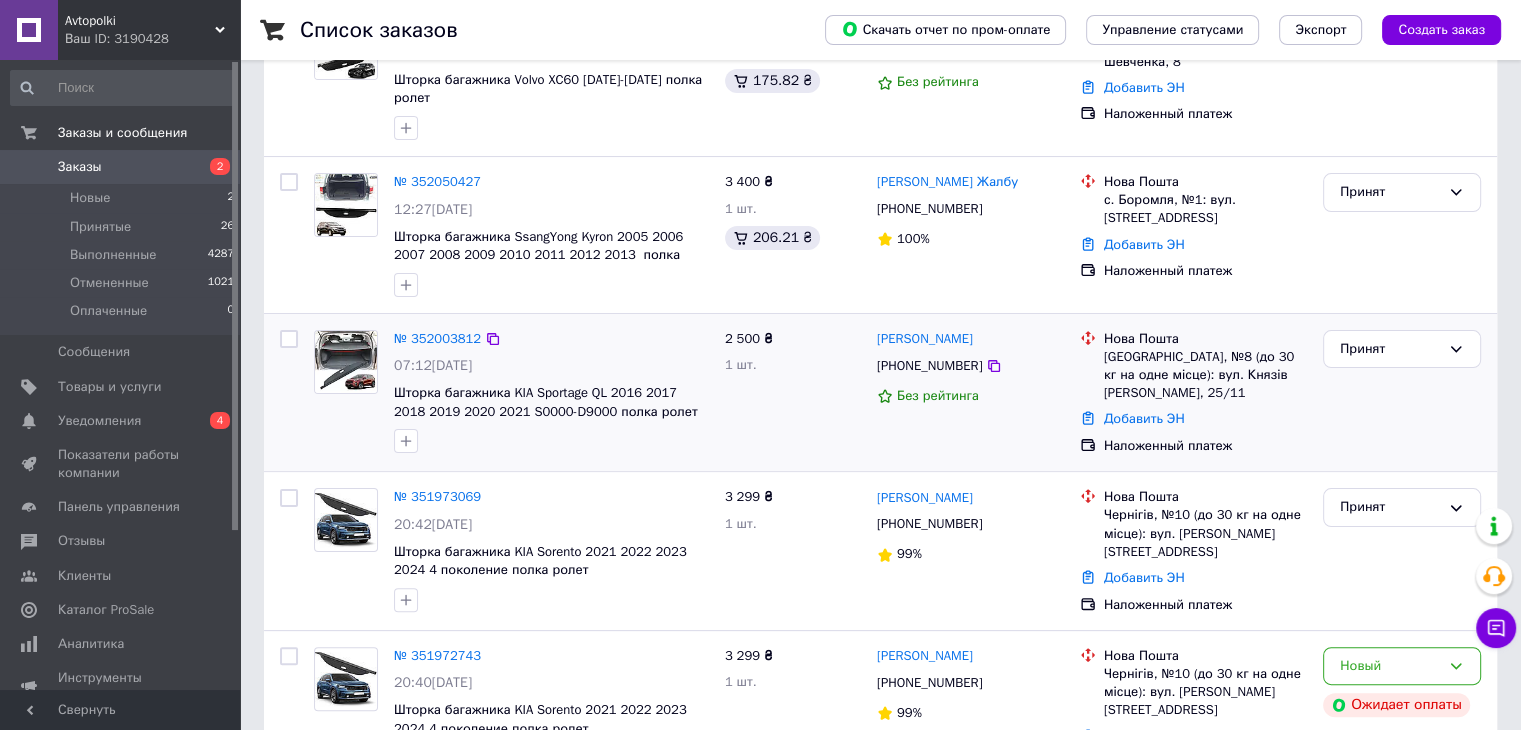 scroll, scrollTop: 400, scrollLeft: 0, axis: vertical 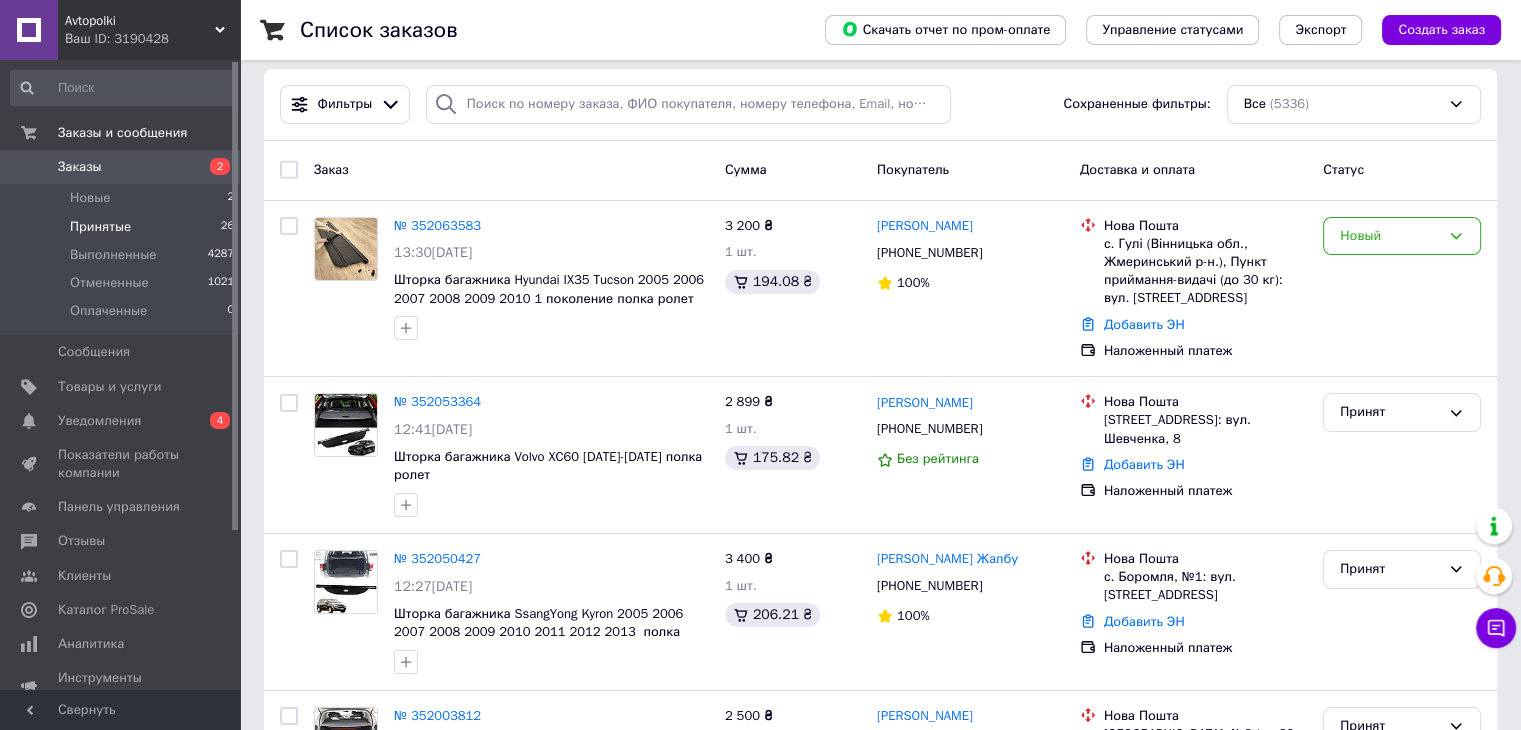 click on "Принятые" at bounding box center (100, 227) 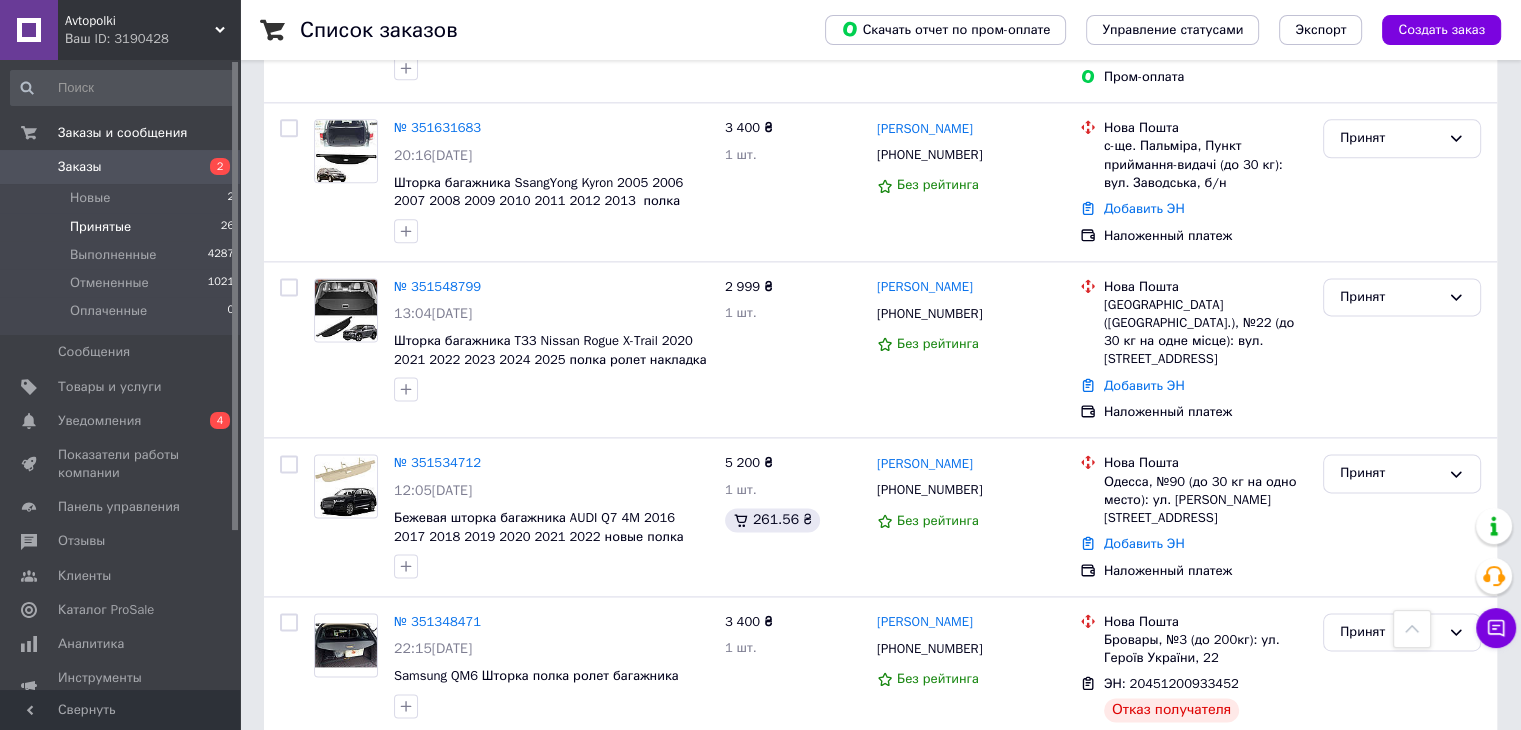 scroll, scrollTop: 2600, scrollLeft: 0, axis: vertical 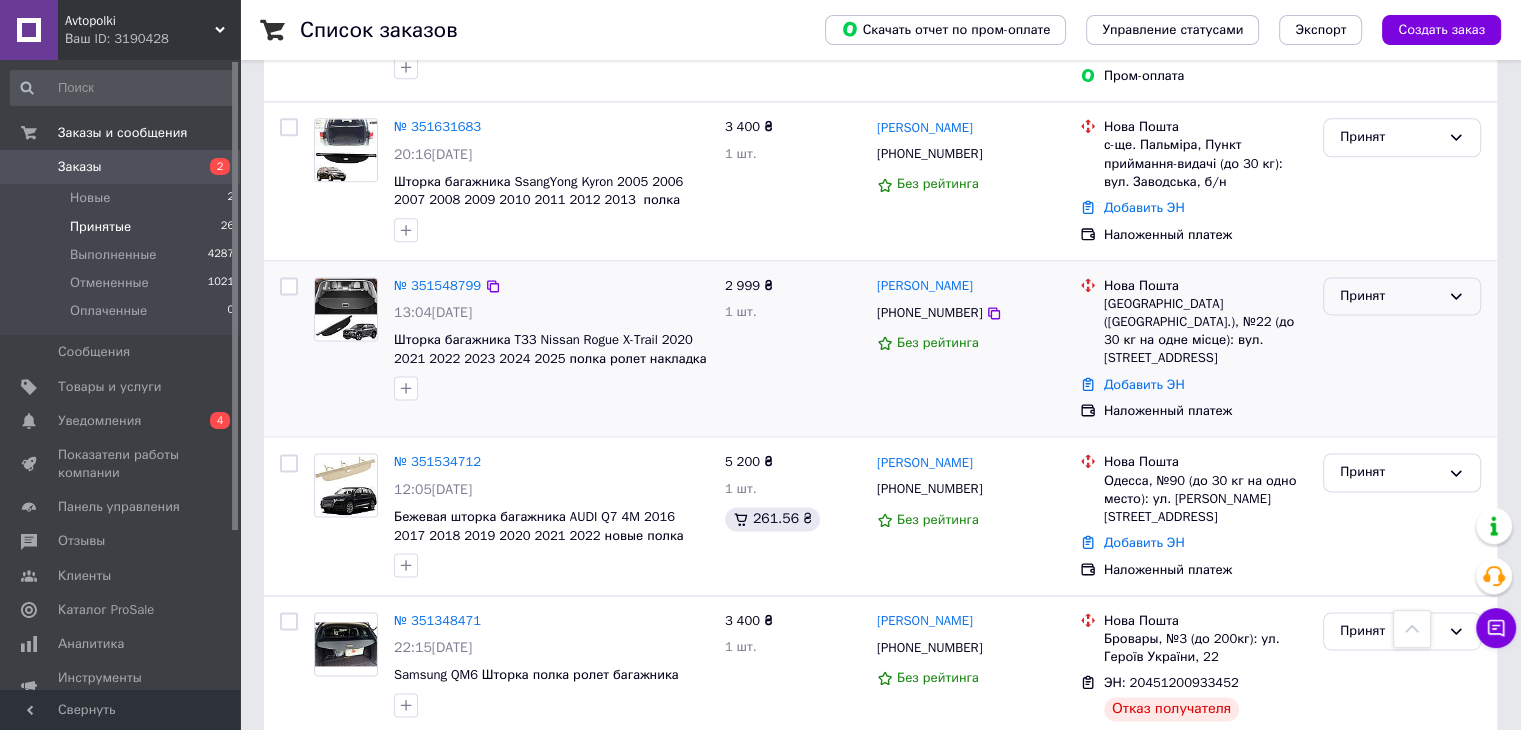 click on "Принят" at bounding box center [1390, 296] 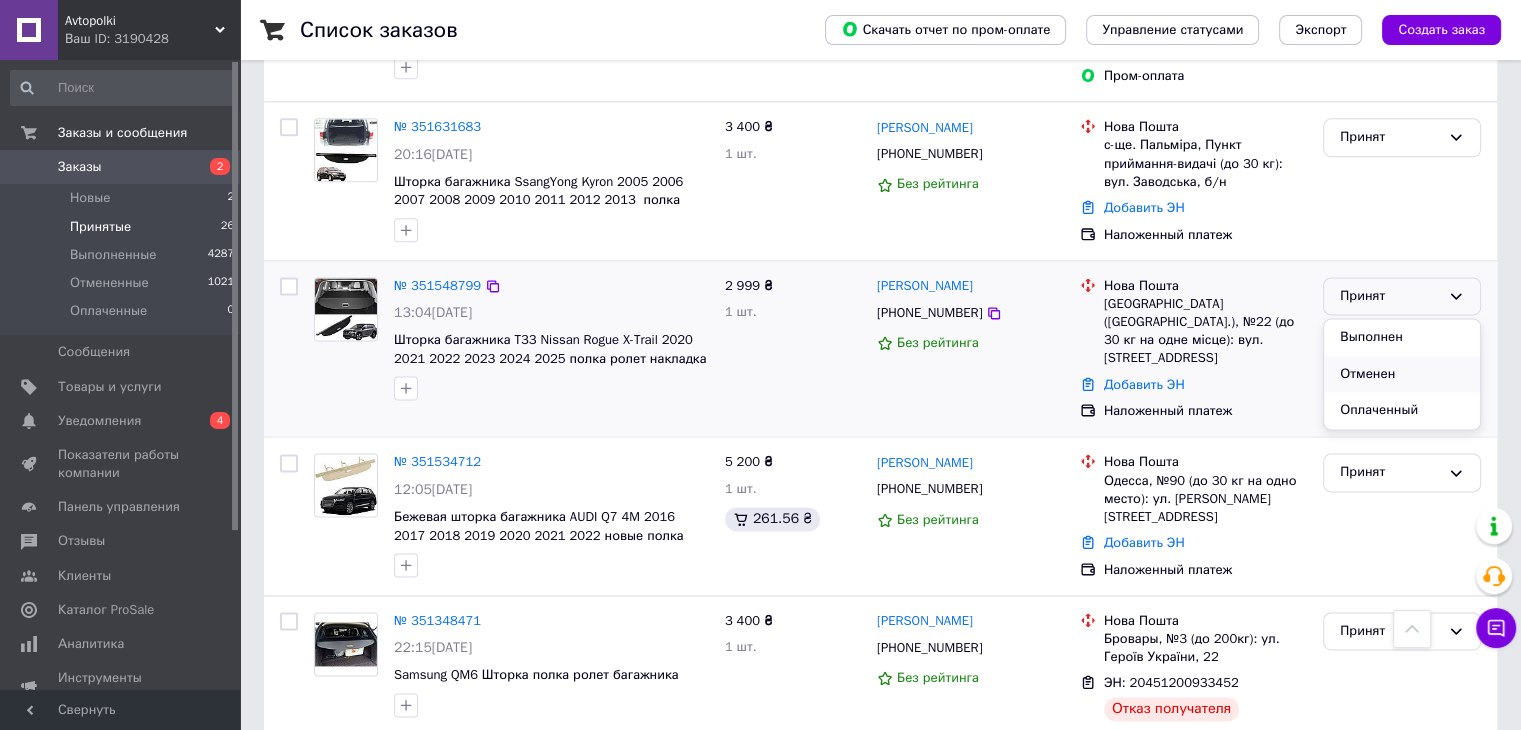 click on "Отменен" at bounding box center [1402, 374] 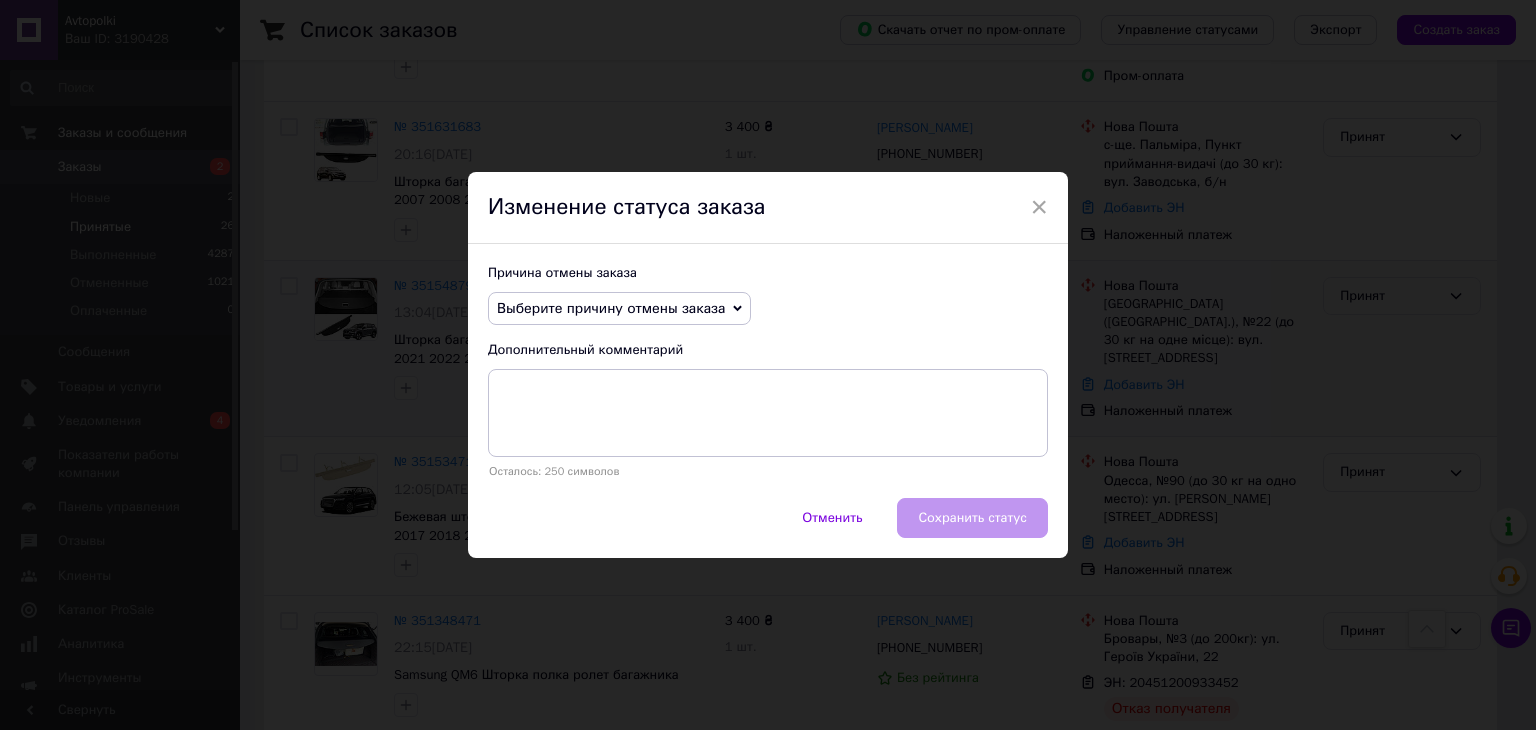 click on "Выберите причину отмены заказа" at bounding box center (611, 308) 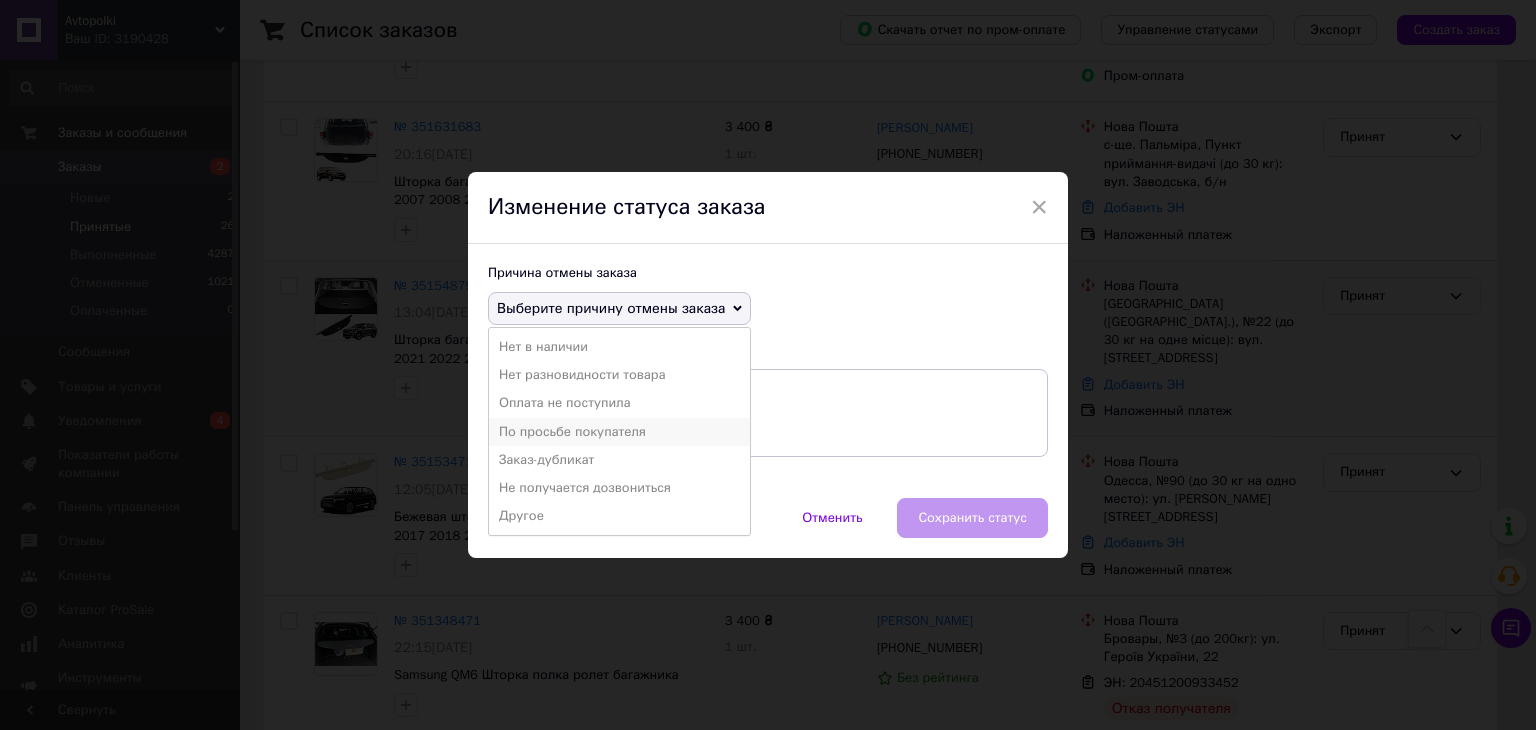 click on "По просьбе покупателя" at bounding box center (619, 432) 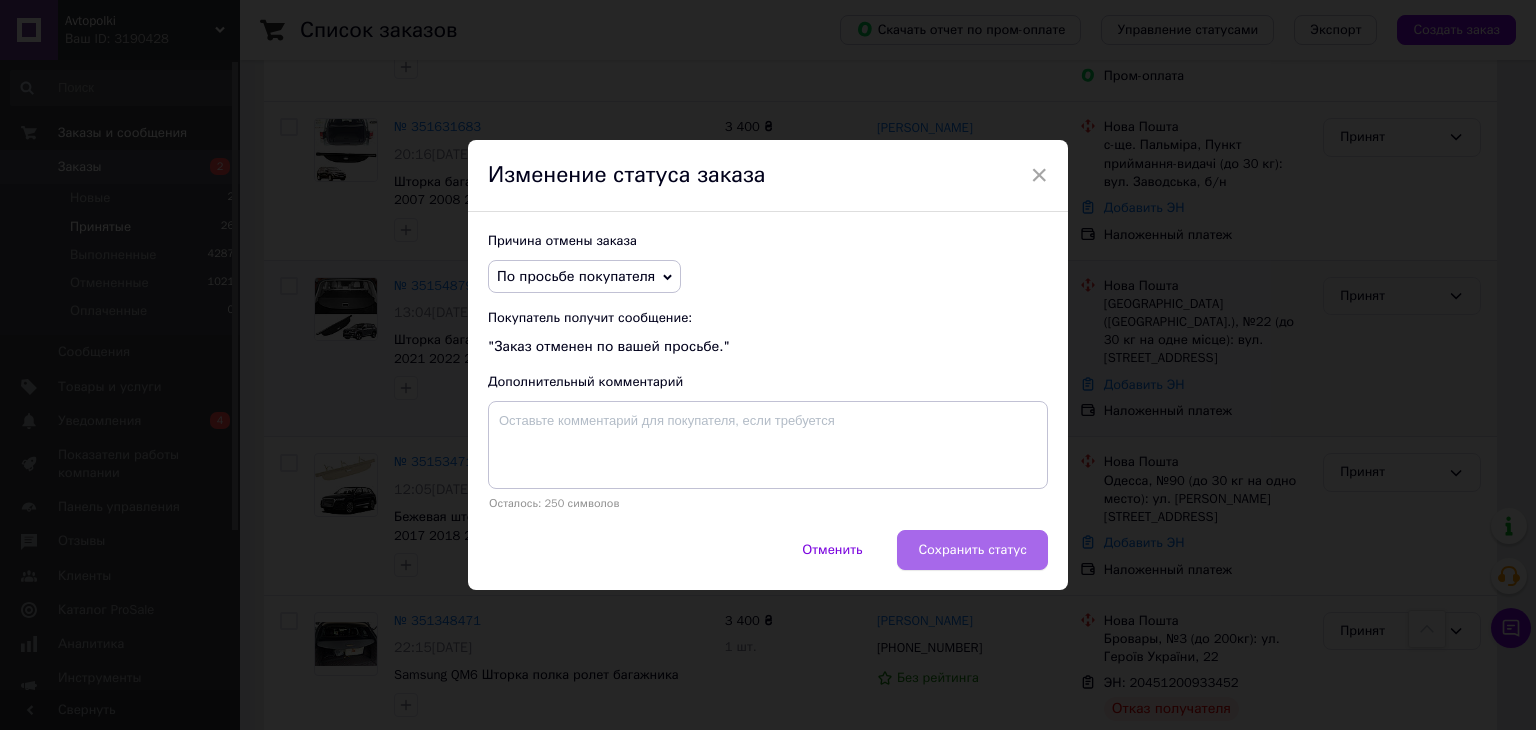 click on "Сохранить статус" at bounding box center [972, 550] 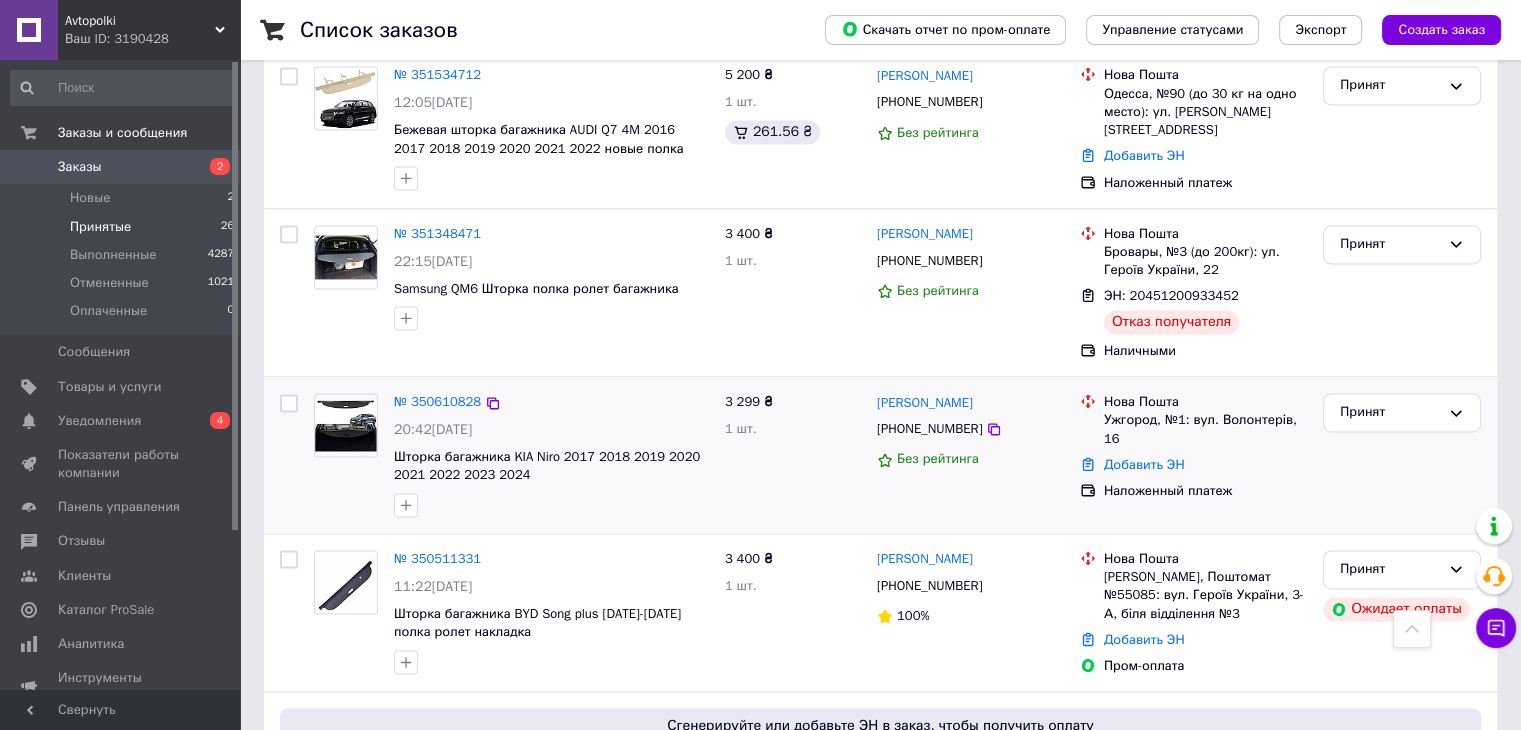 scroll, scrollTop: 3106, scrollLeft: 0, axis: vertical 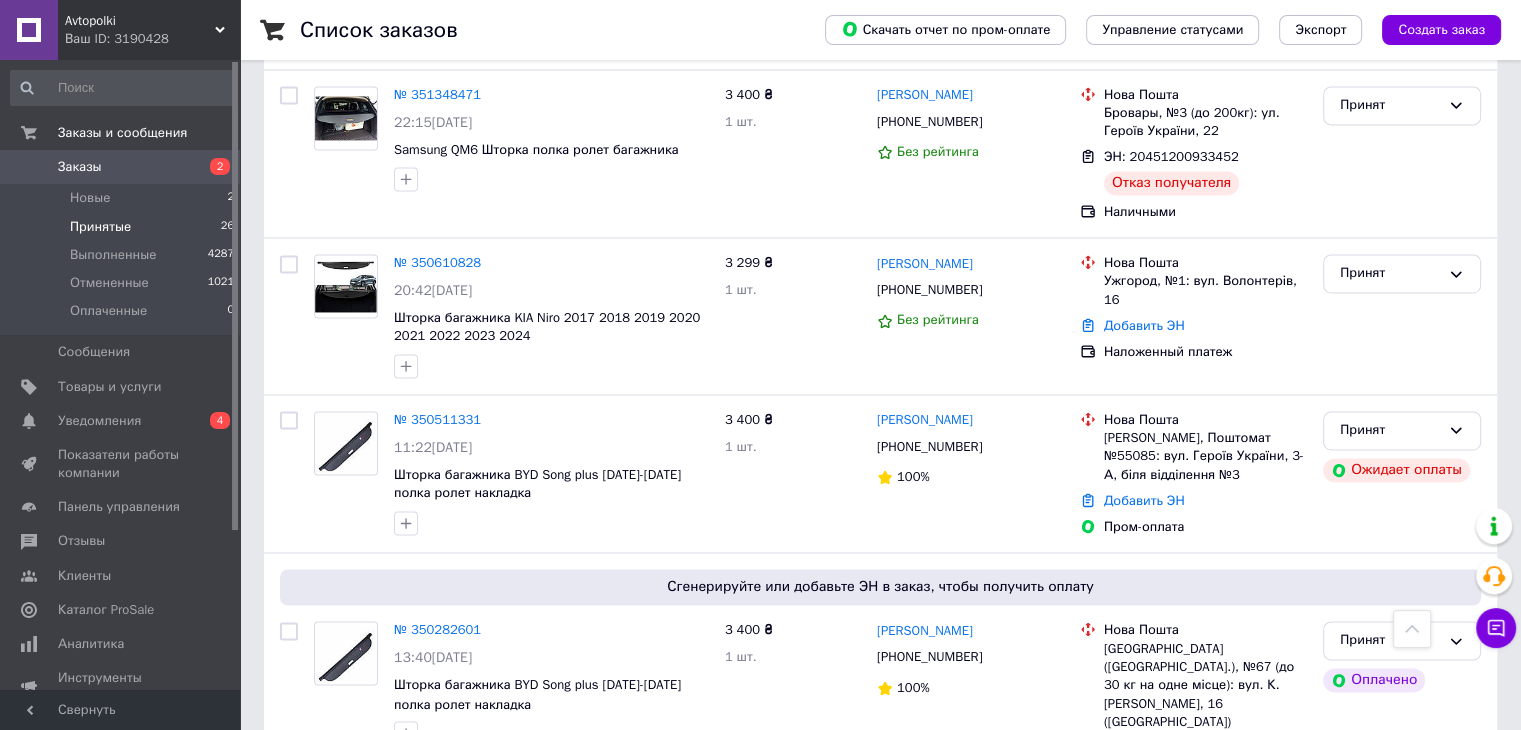 click on "2" at bounding box center [327, 844] 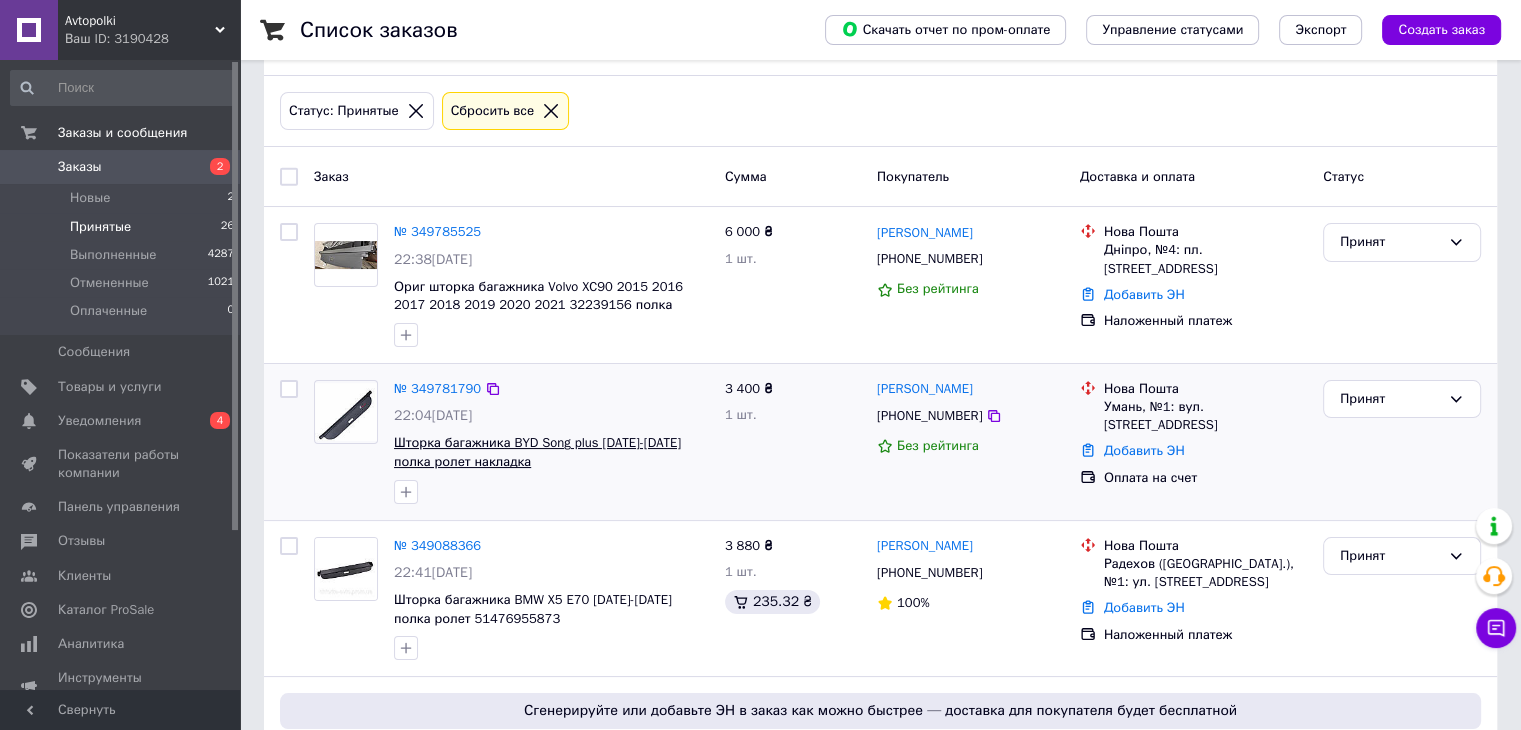 scroll, scrollTop: 200, scrollLeft: 0, axis: vertical 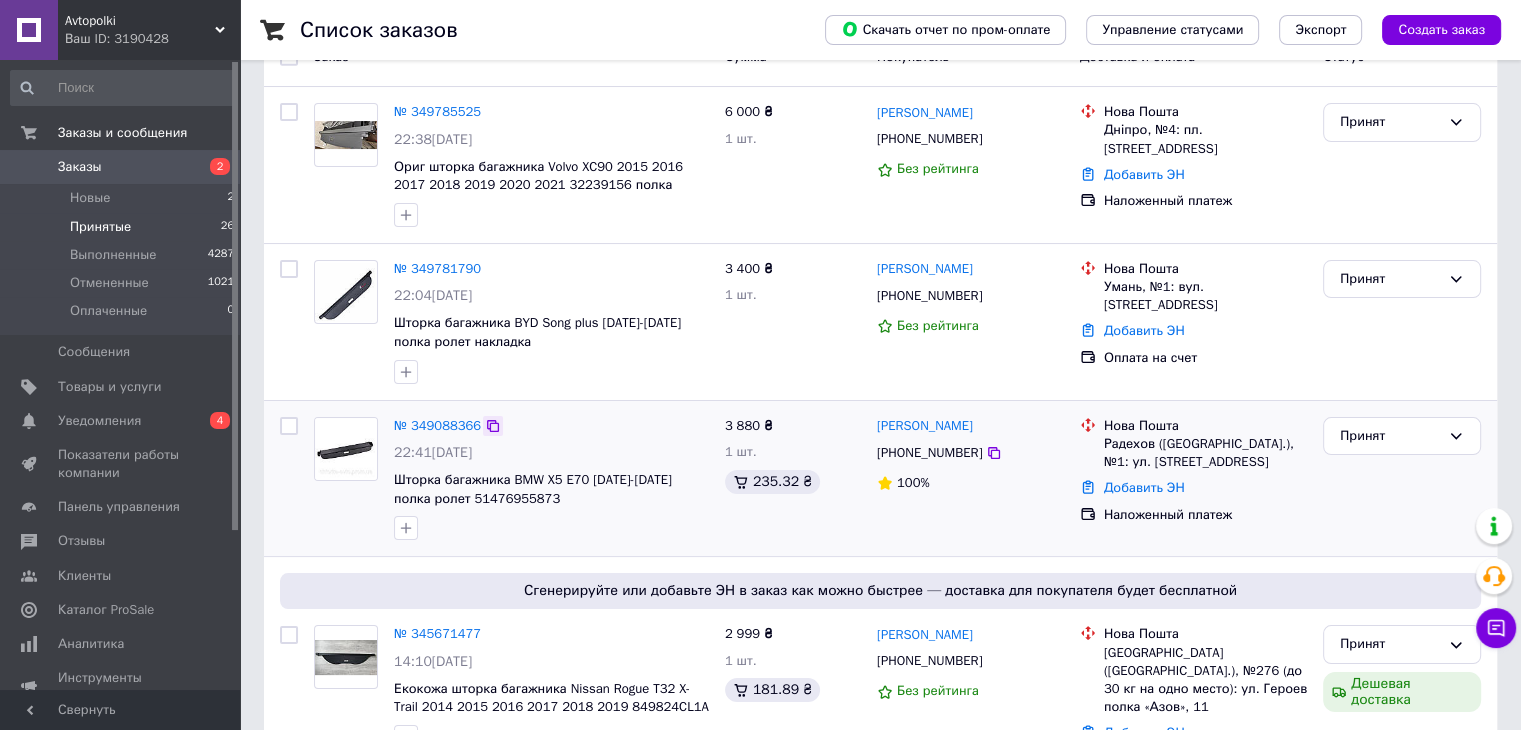 click 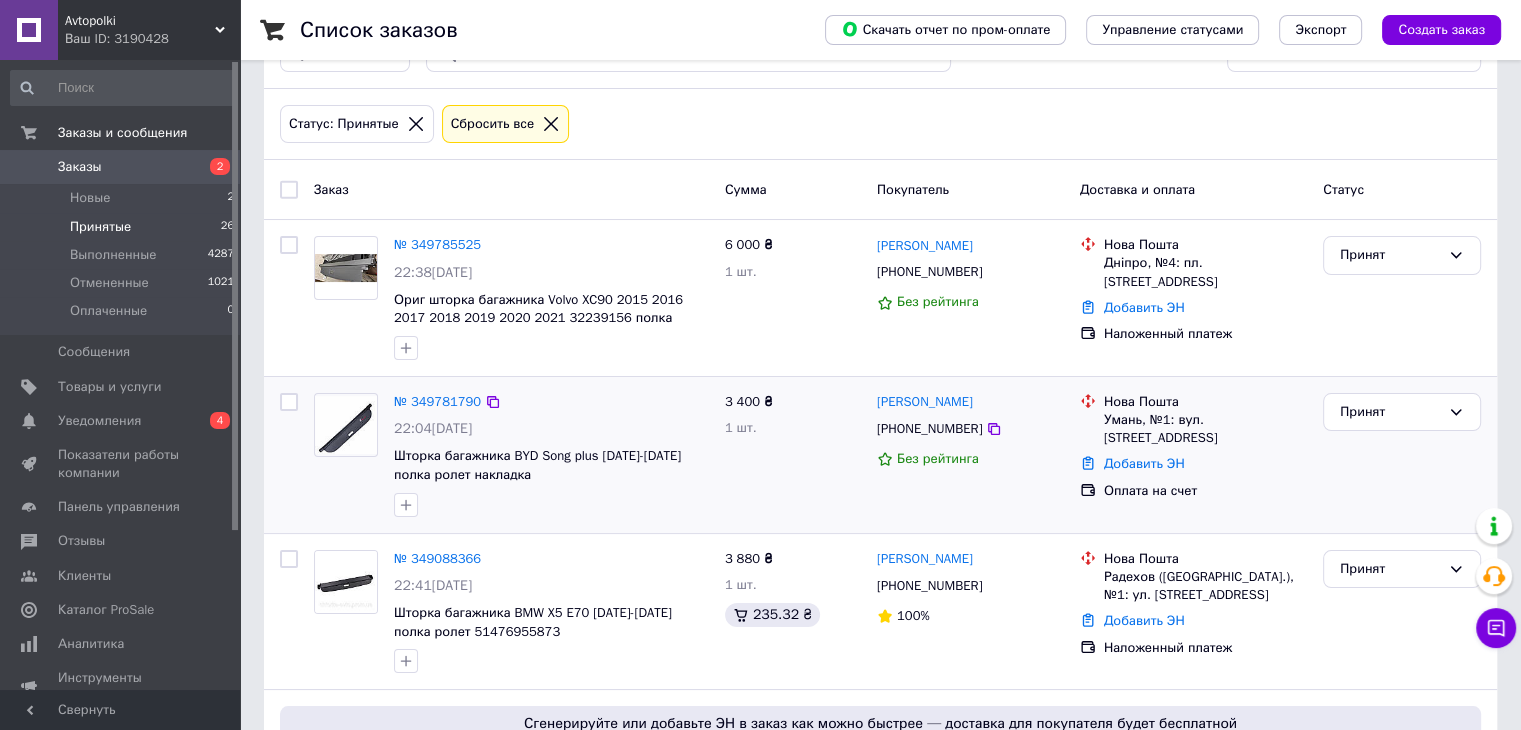 scroll, scrollTop: 0, scrollLeft: 0, axis: both 